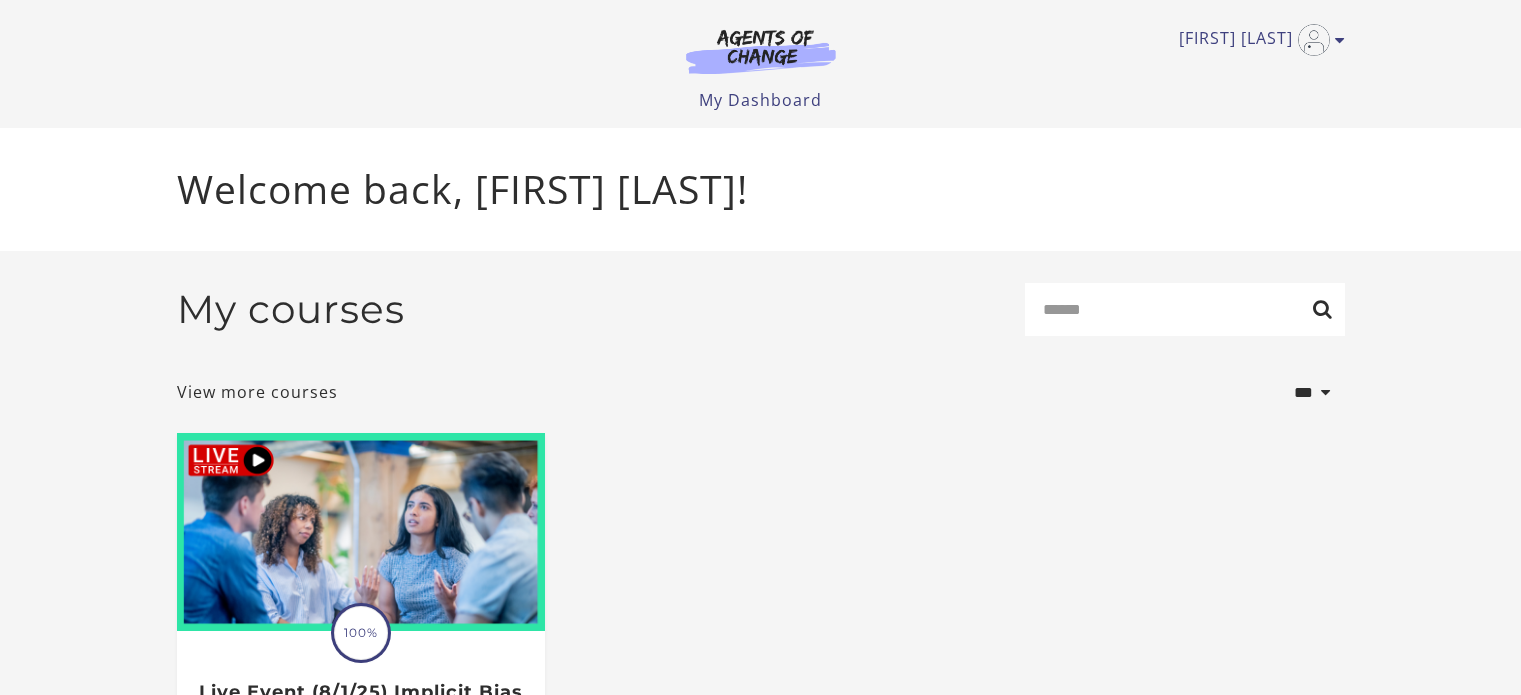 scroll, scrollTop: 0, scrollLeft: 0, axis: both 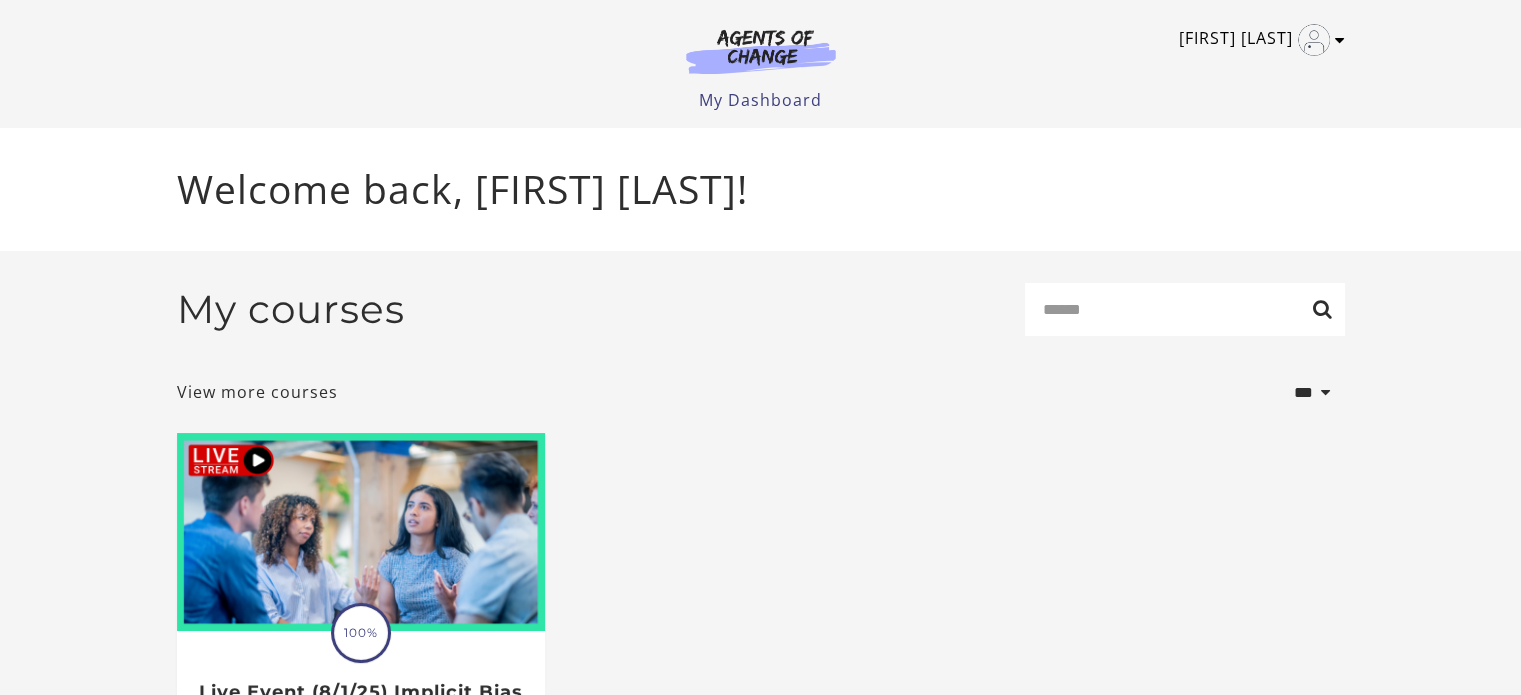 click at bounding box center (1340, 40) 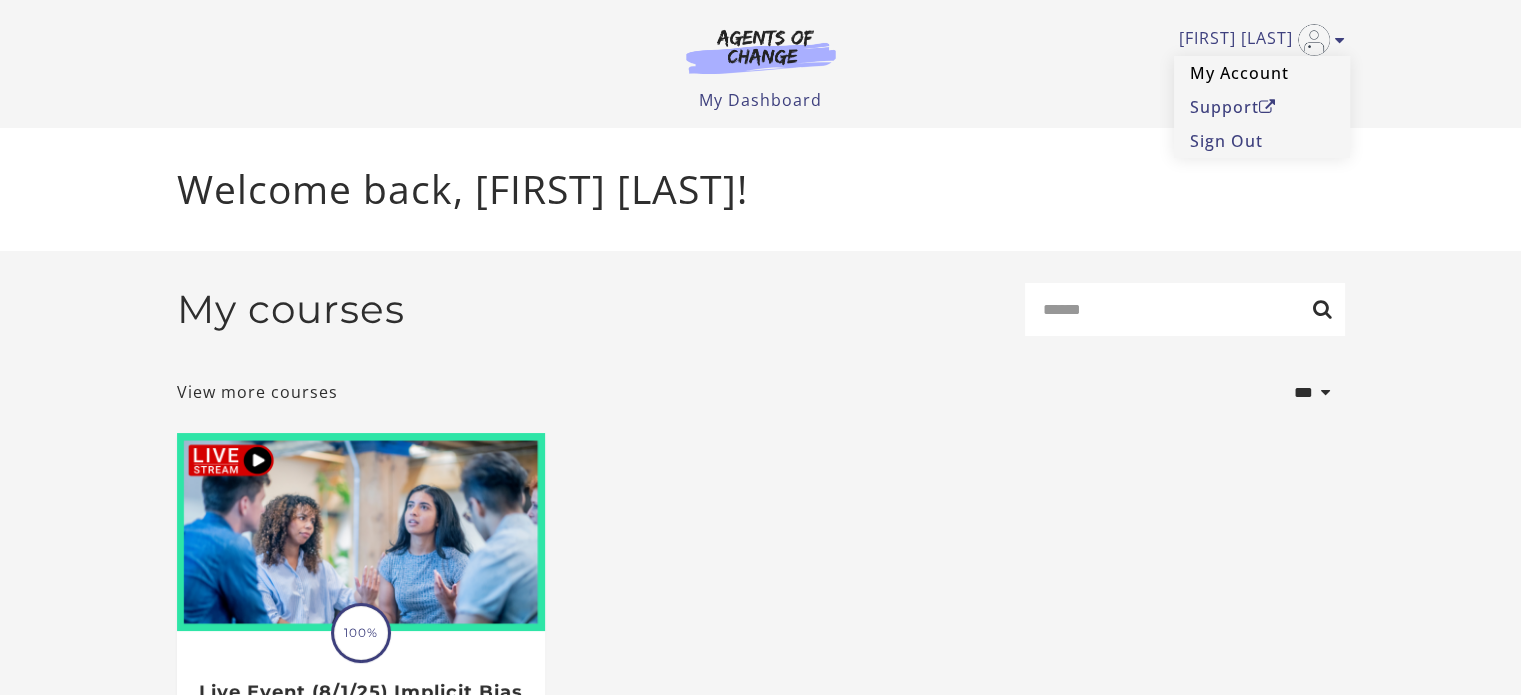 click on "My Account" at bounding box center (1262, 73) 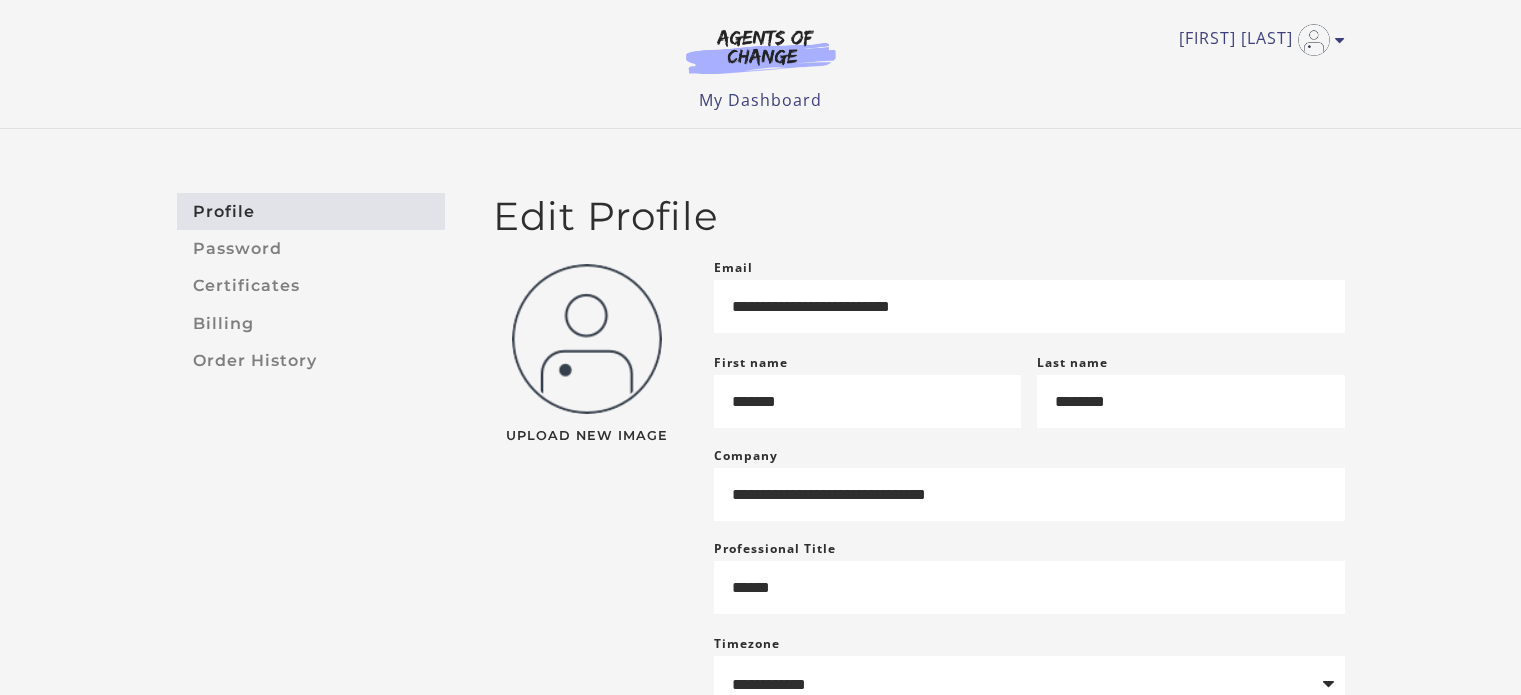 scroll, scrollTop: 0, scrollLeft: 0, axis: both 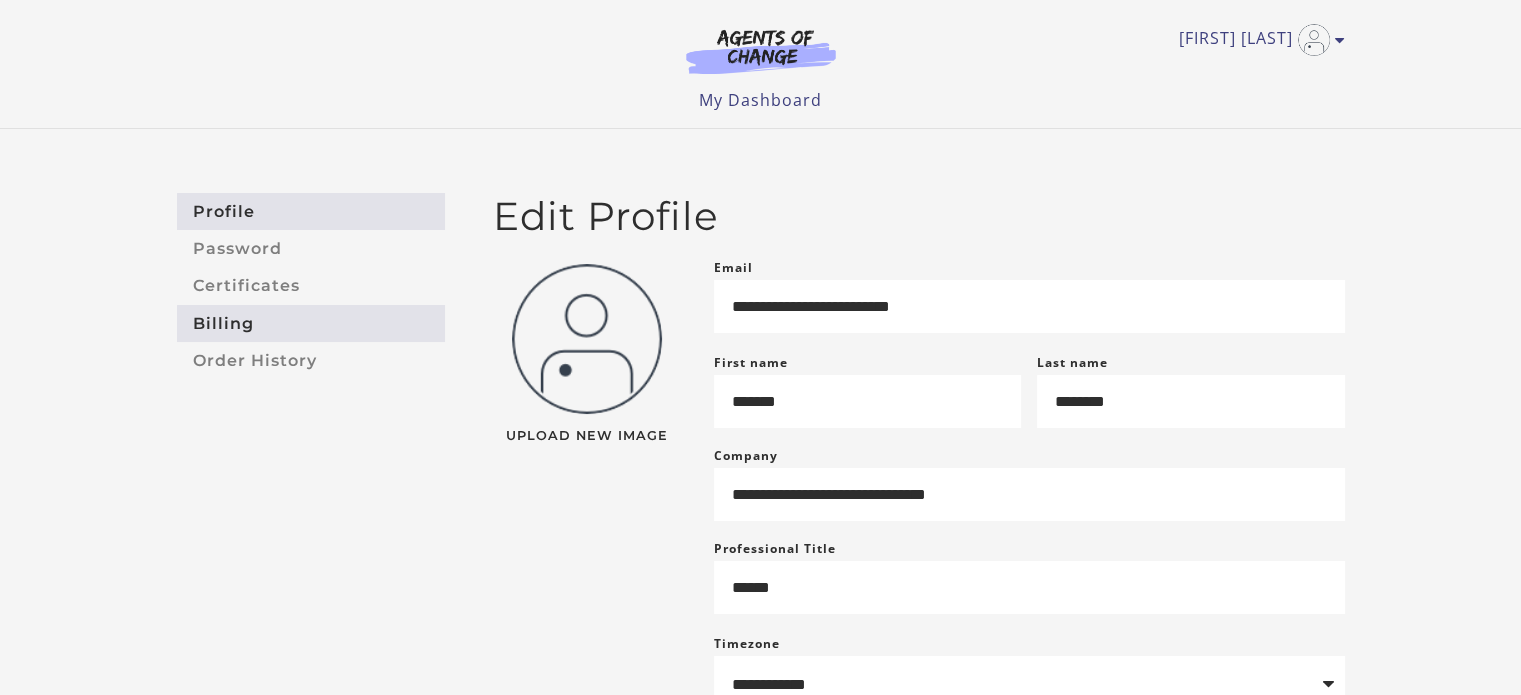click on "Billing" at bounding box center [311, 323] 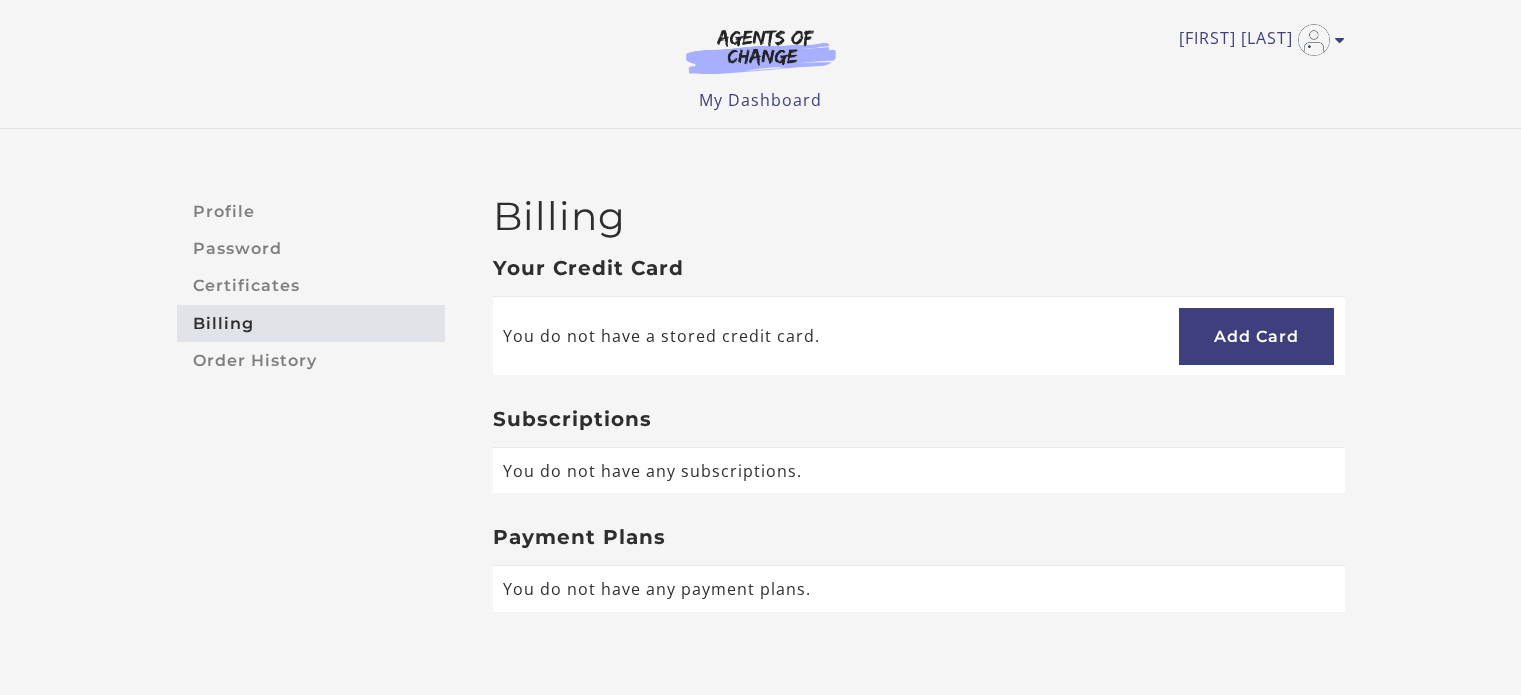 scroll, scrollTop: 0, scrollLeft: 0, axis: both 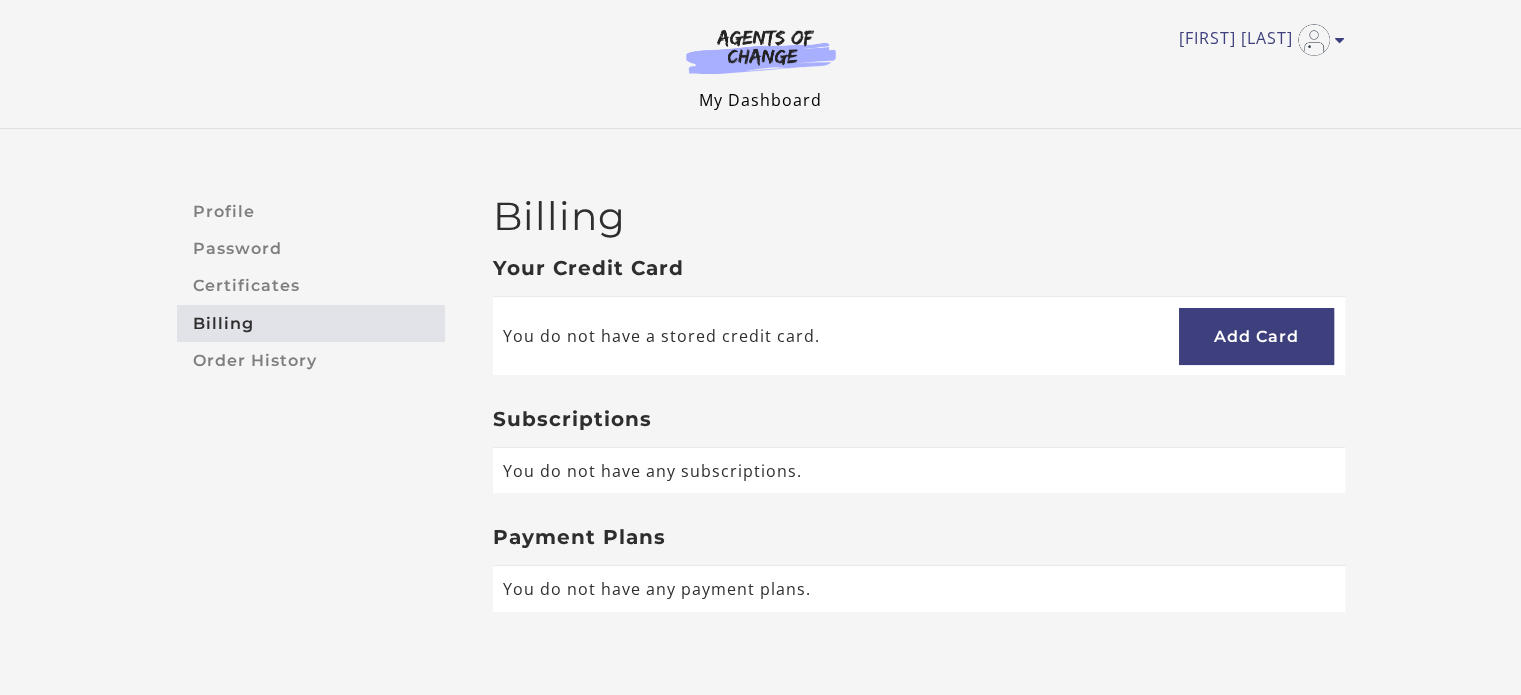 click on "My Dashboard" at bounding box center [760, 100] 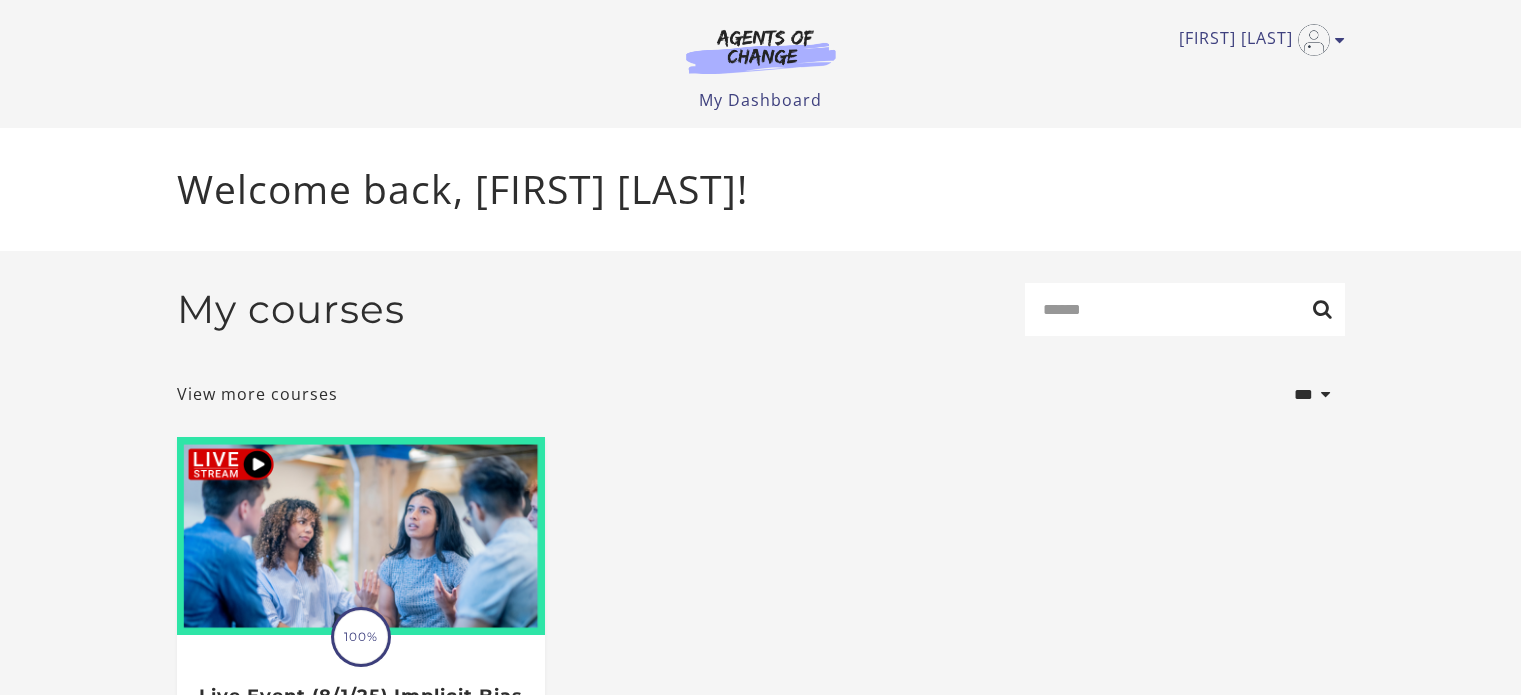 scroll, scrollTop: 0, scrollLeft: 0, axis: both 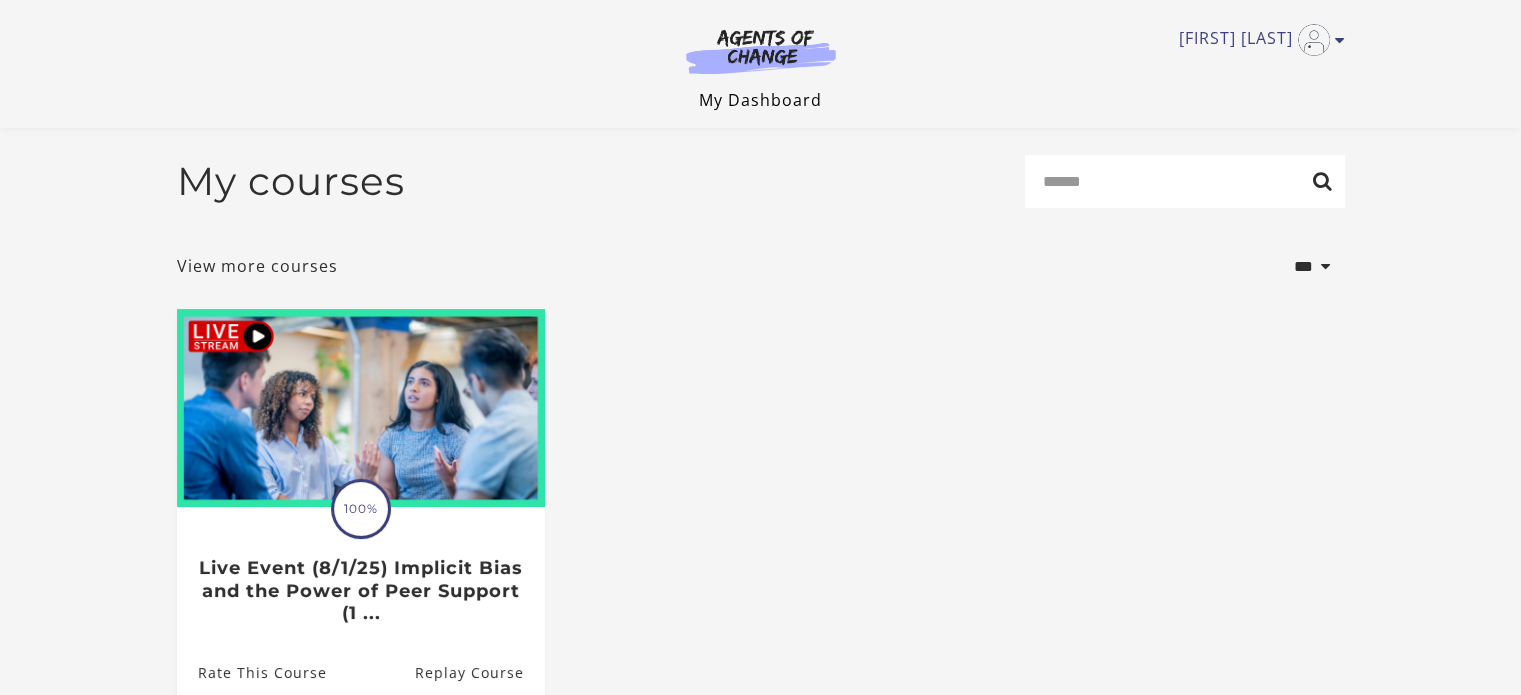 click on "My Dashboard" at bounding box center (760, 100) 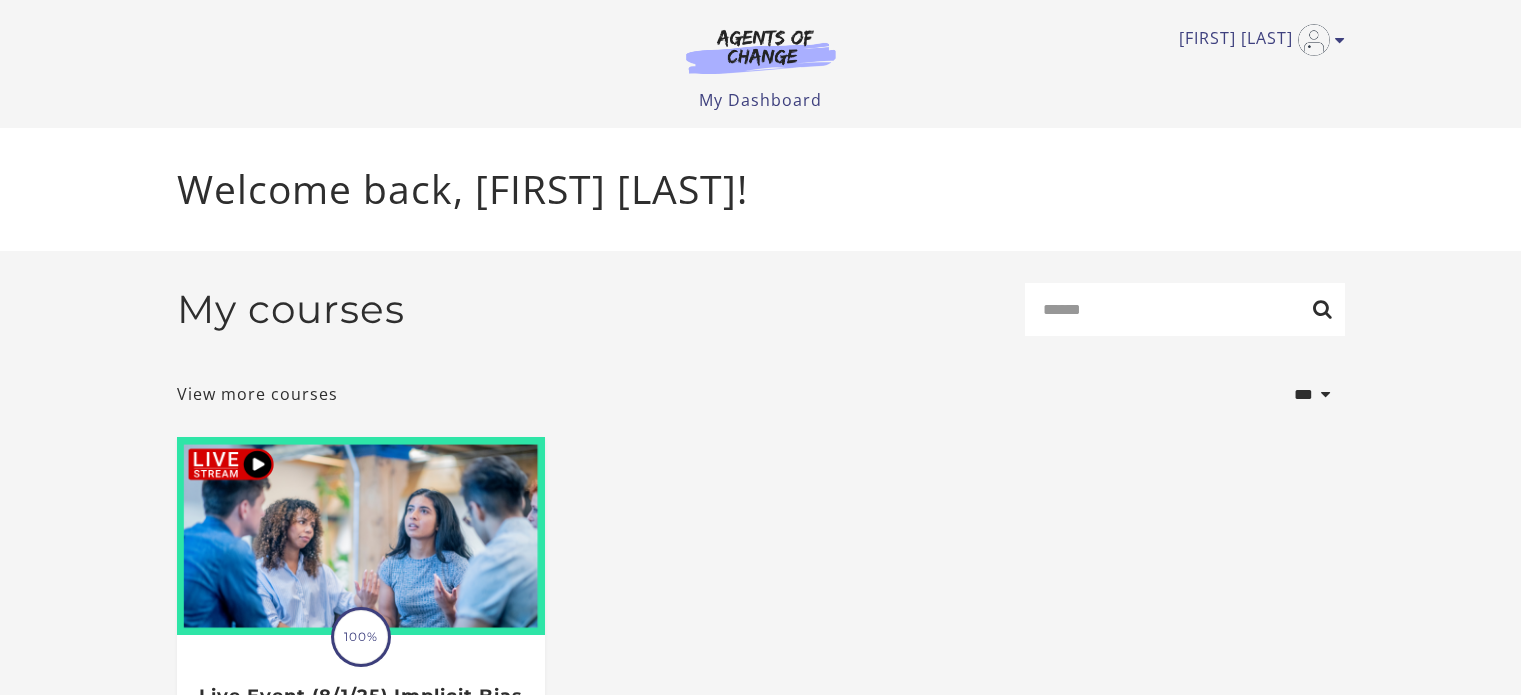 scroll, scrollTop: 0, scrollLeft: 0, axis: both 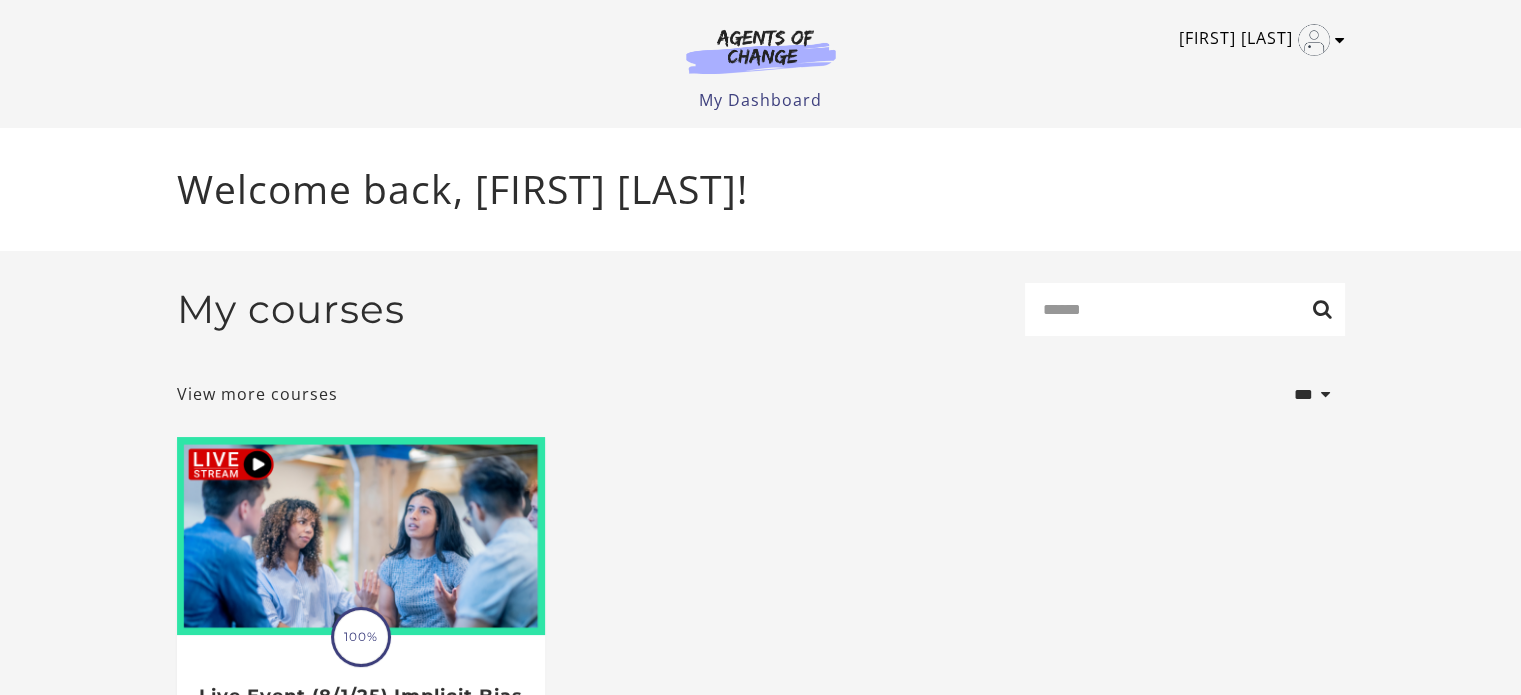 click at bounding box center (1314, 40) 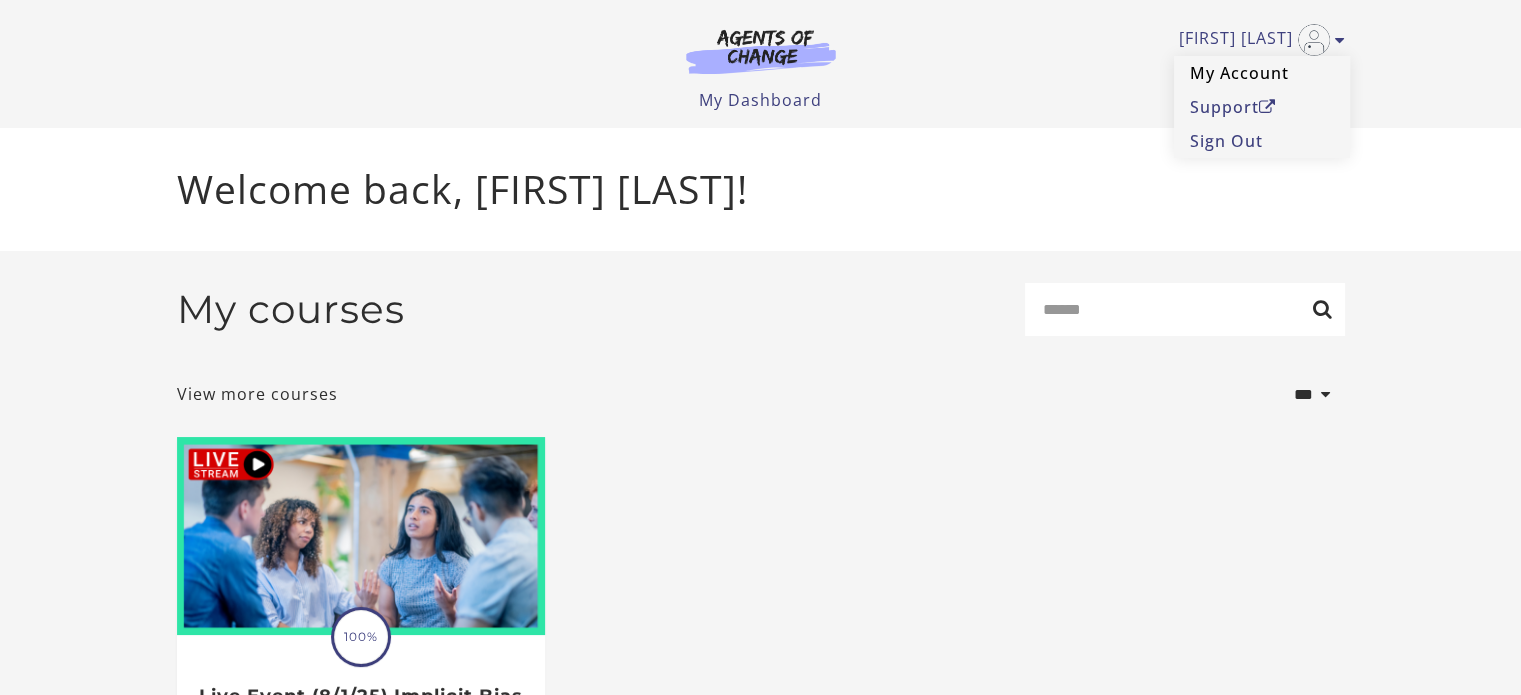 click on "My Account" at bounding box center (1262, 73) 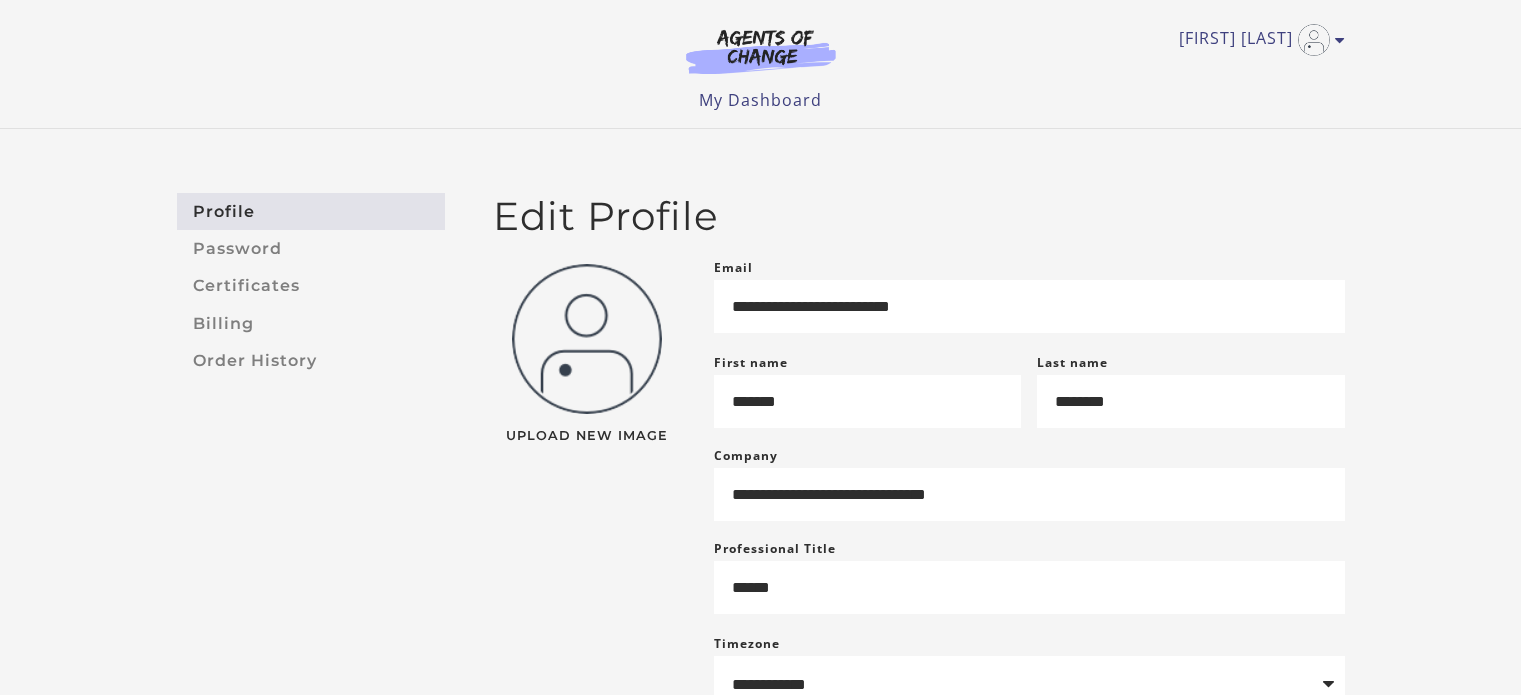 scroll, scrollTop: 0, scrollLeft: 0, axis: both 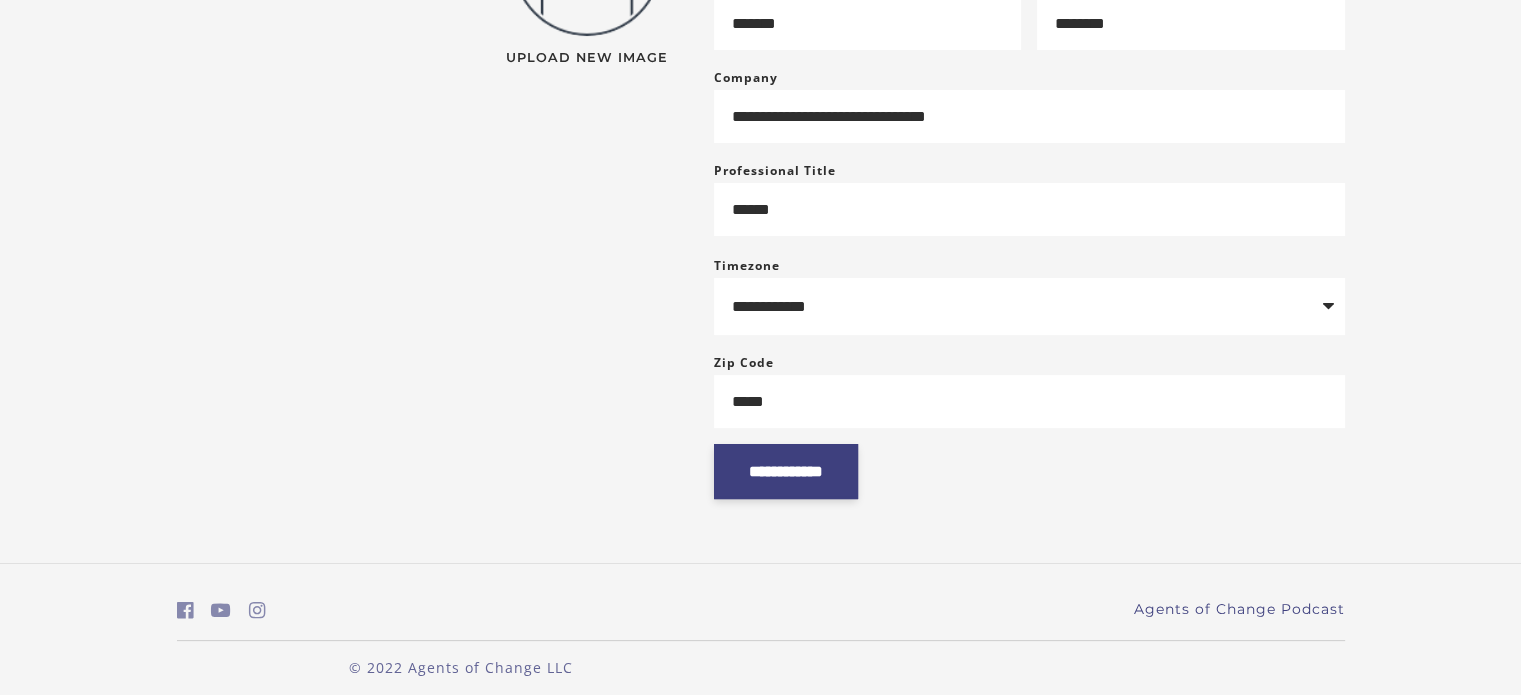 click on "**********" at bounding box center [786, 471] 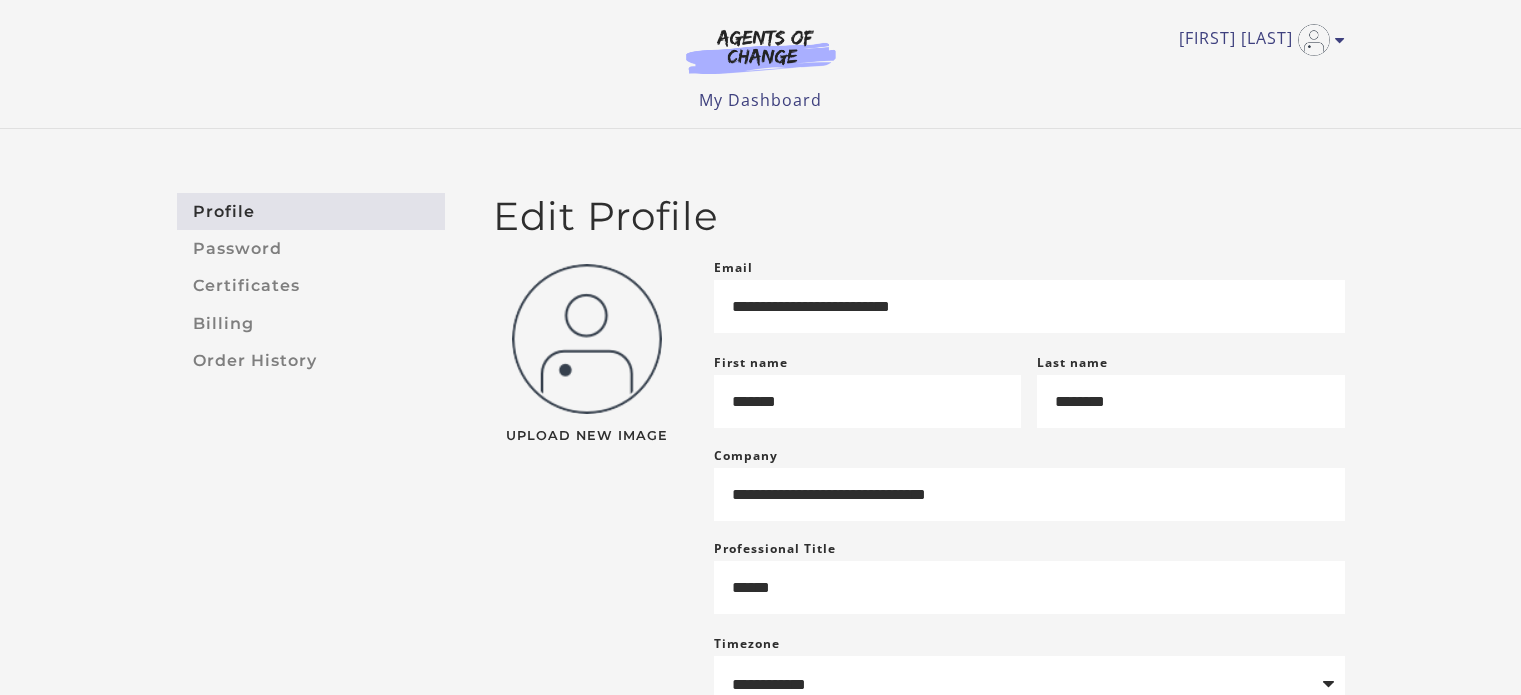 scroll, scrollTop: 0, scrollLeft: 0, axis: both 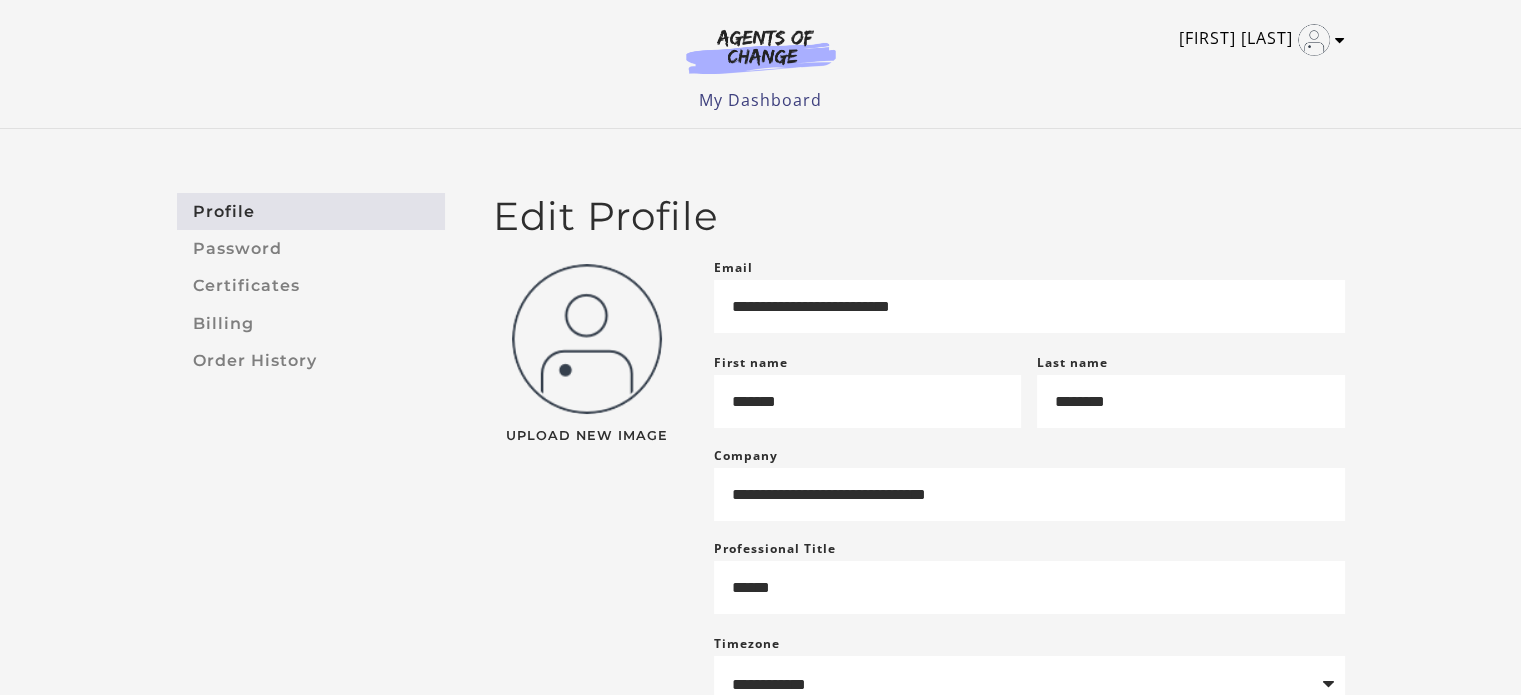 click at bounding box center (1340, 40) 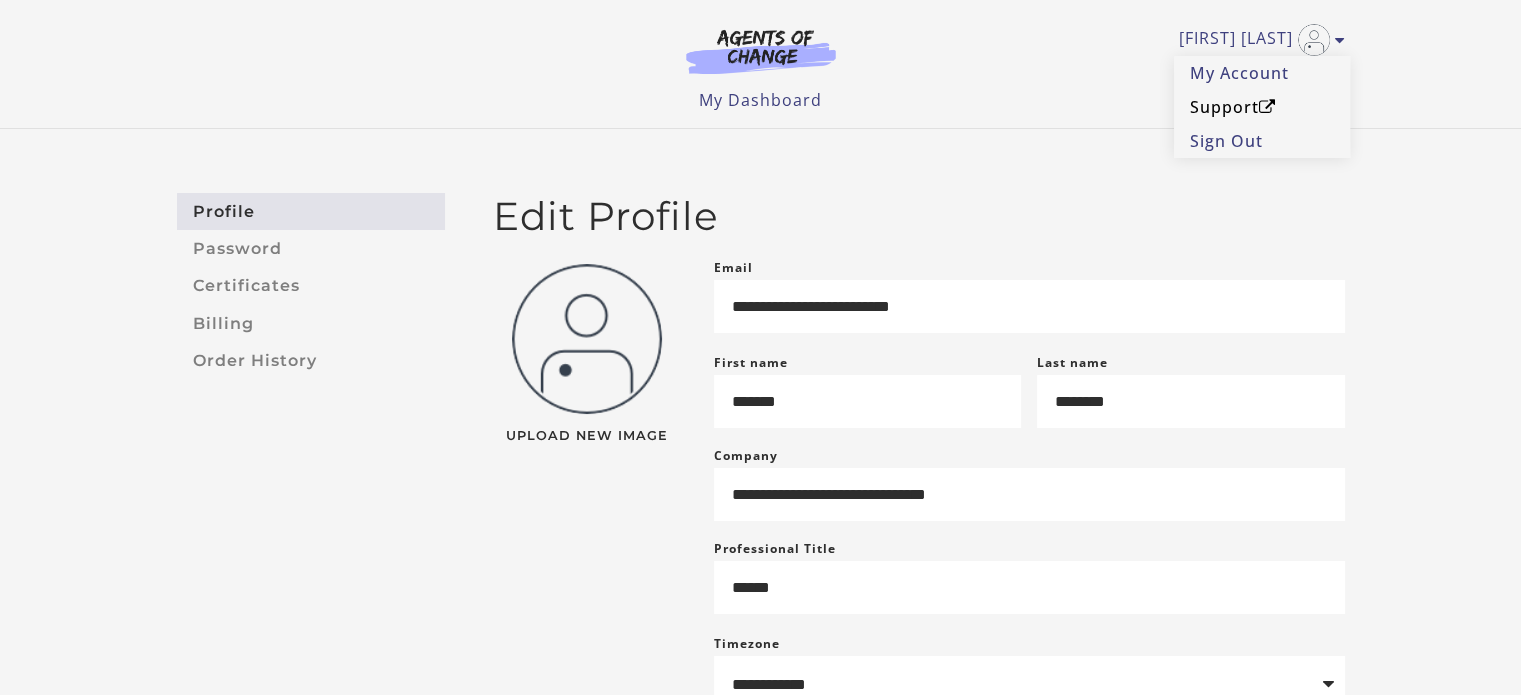 click on "Support" at bounding box center [1262, 107] 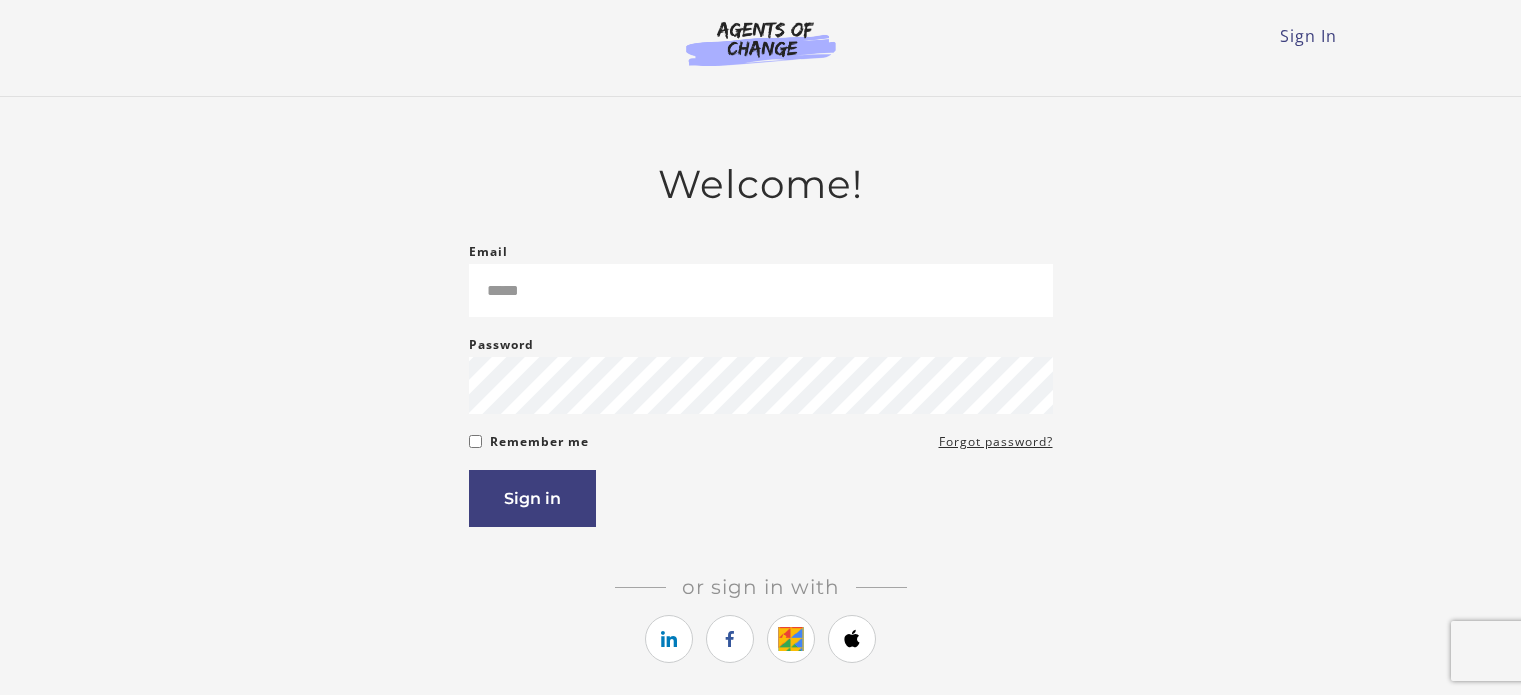 scroll, scrollTop: 0, scrollLeft: 0, axis: both 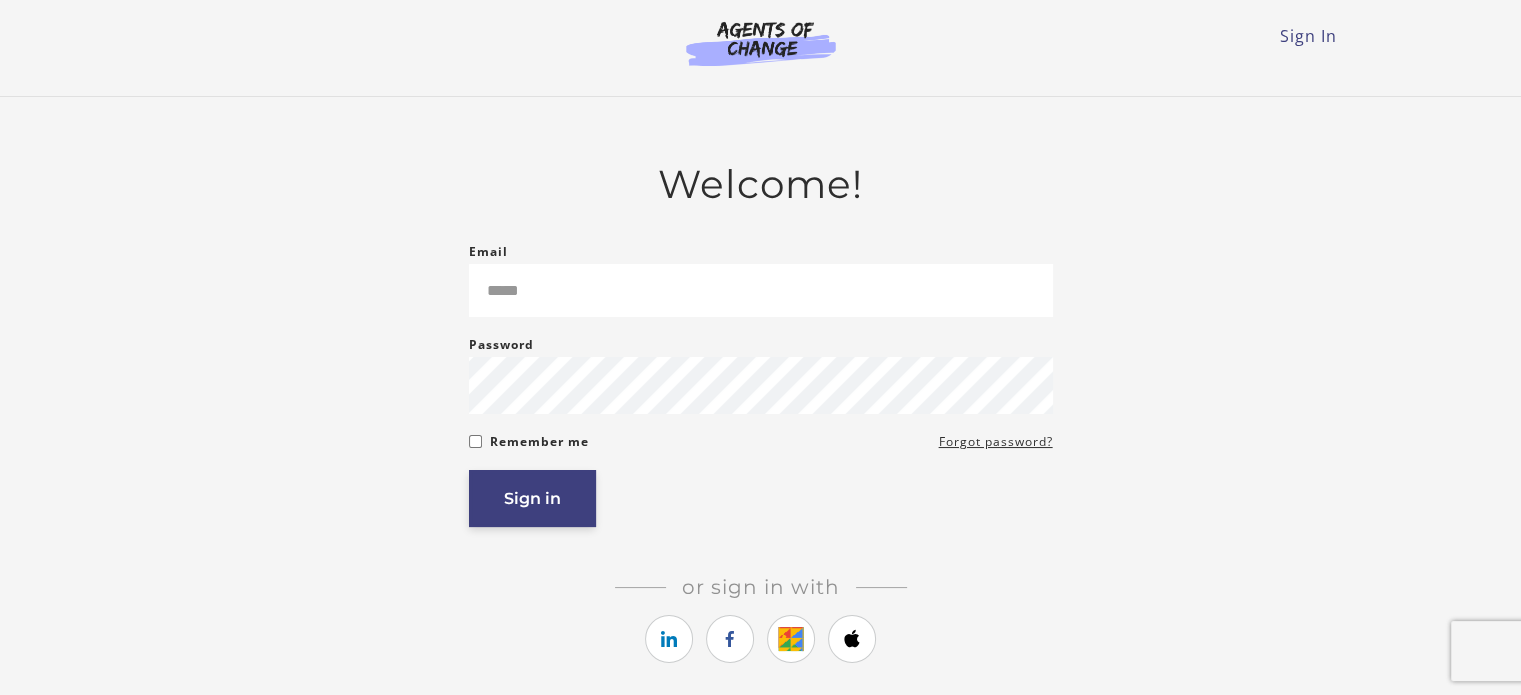 type on "*****" 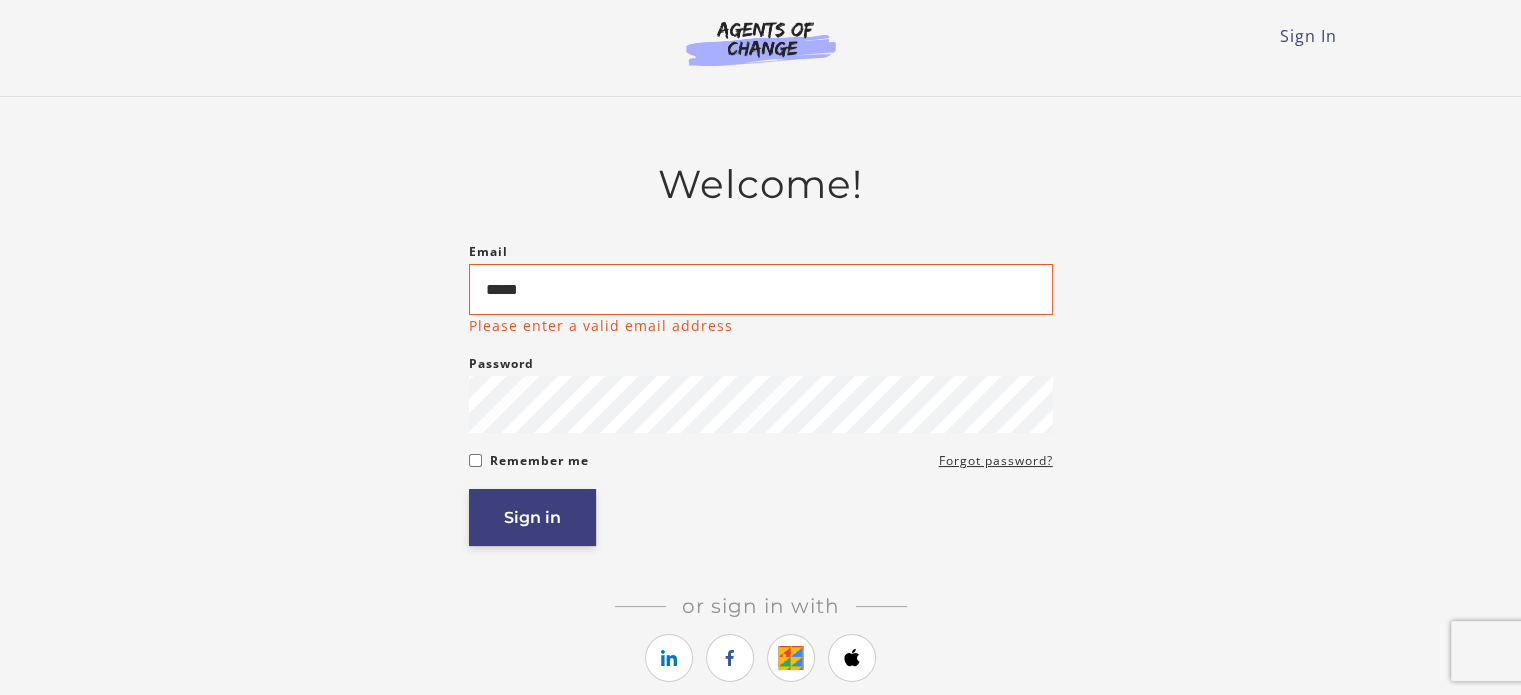 click on "Sign in" at bounding box center (532, 517) 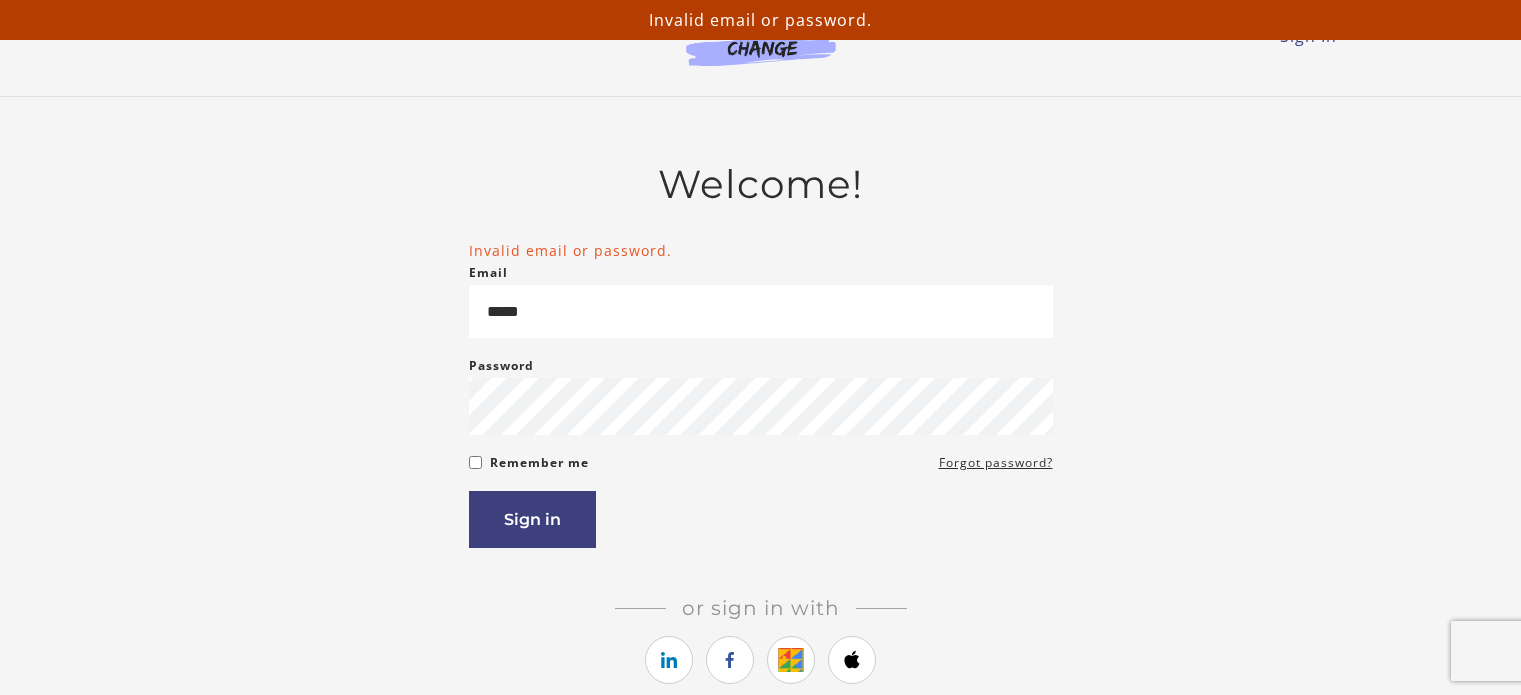 scroll, scrollTop: 0, scrollLeft: 0, axis: both 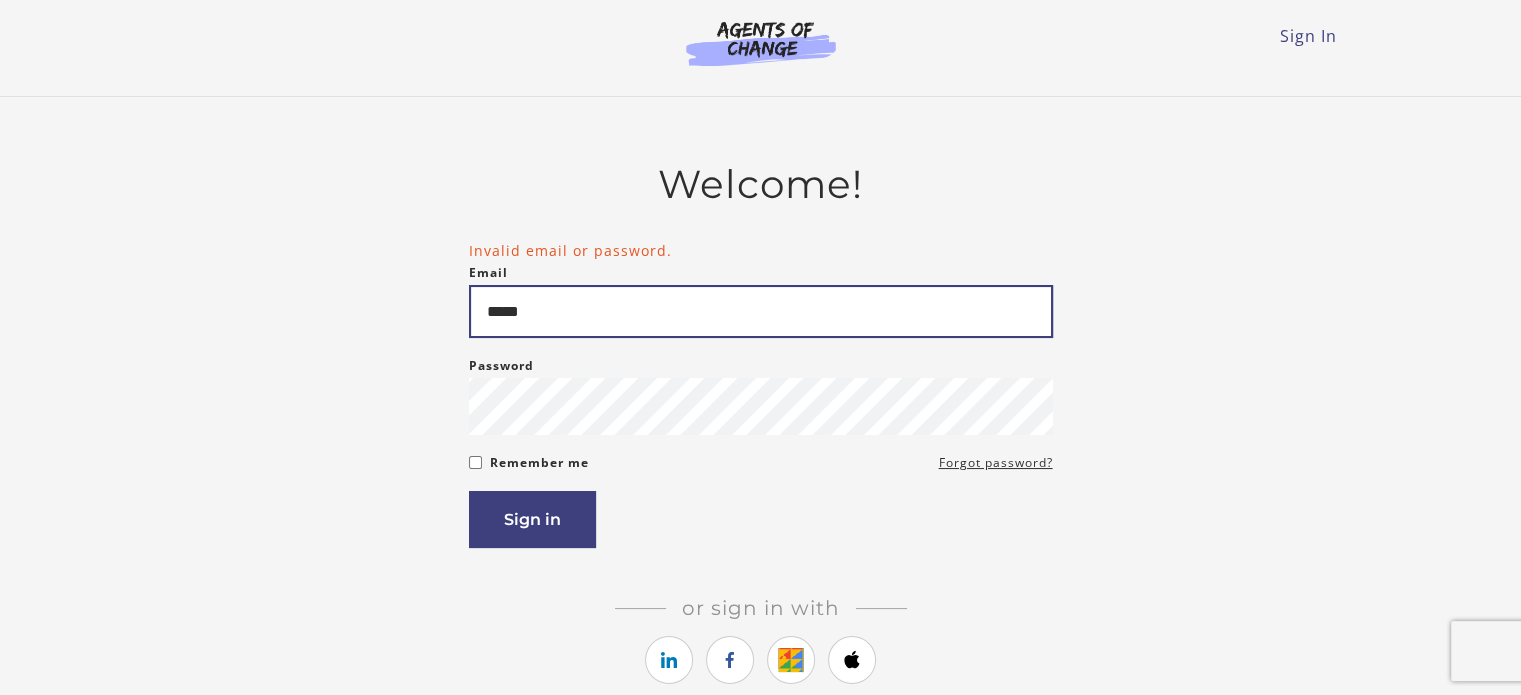 click on "*****" at bounding box center (761, 311) 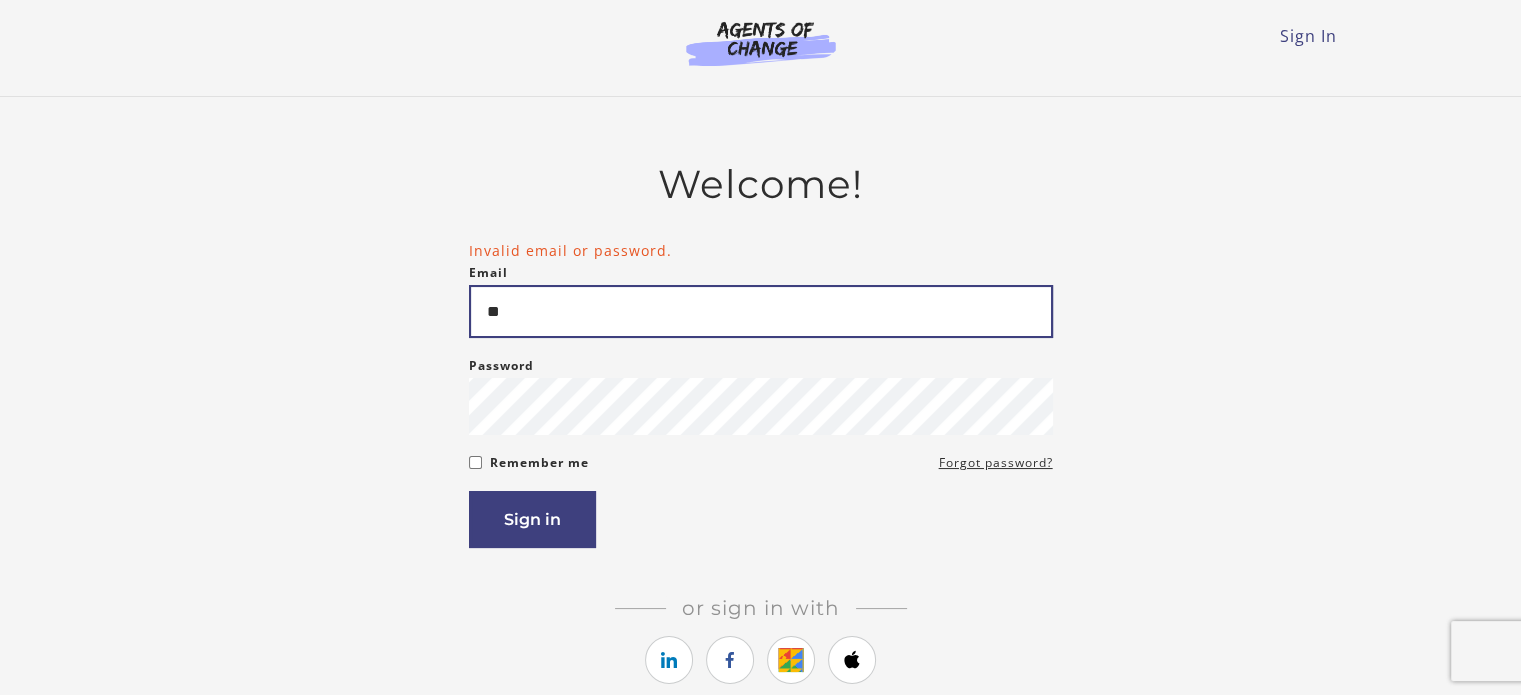 type on "*" 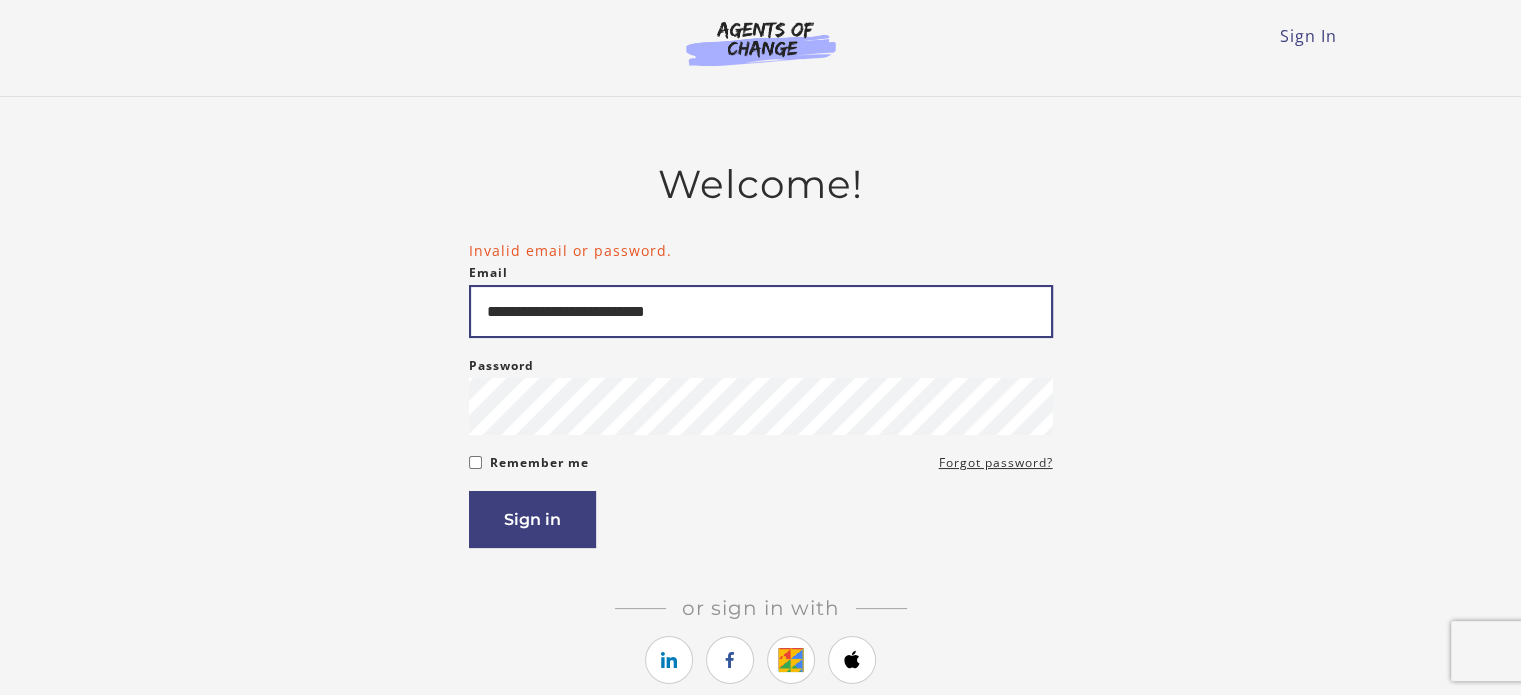 click on "**********" at bounding box center [761, 311] 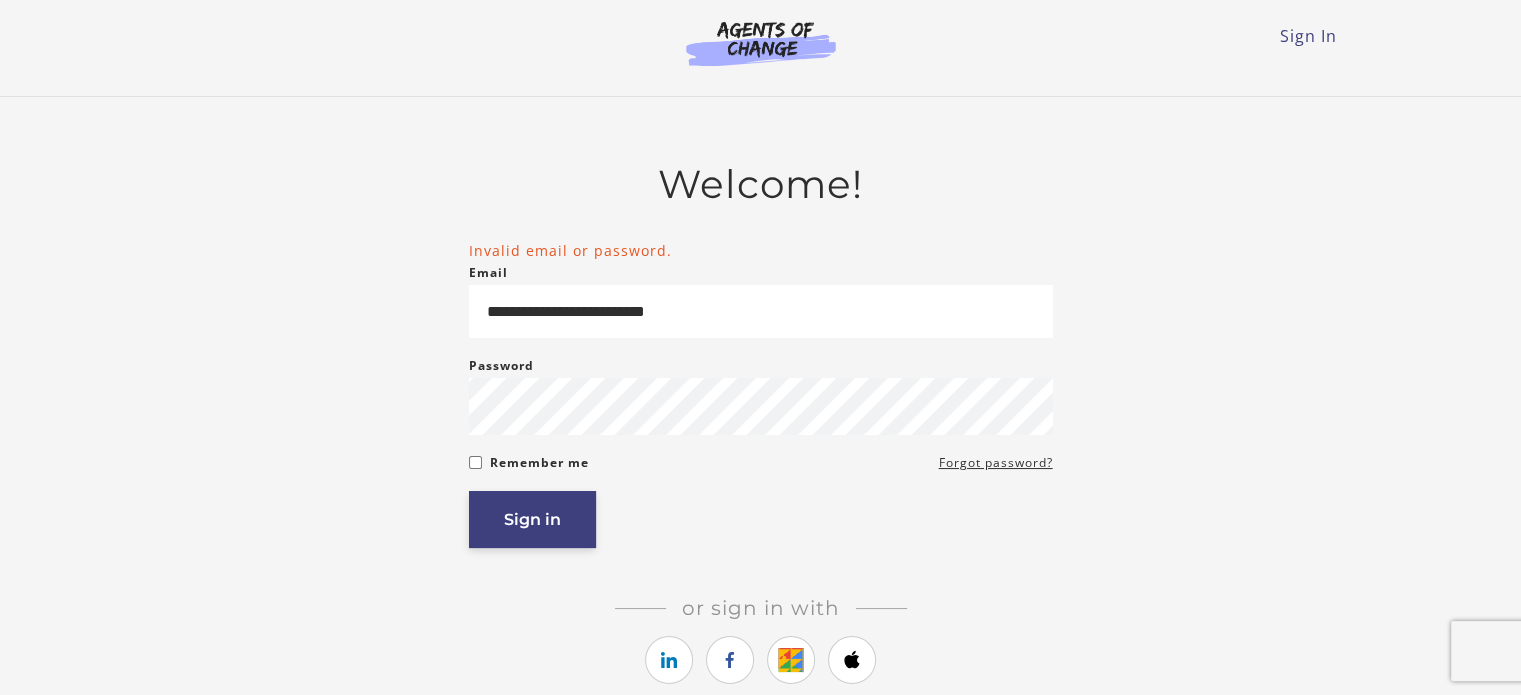 click on "Sign in" at bounding box center (532, 519) 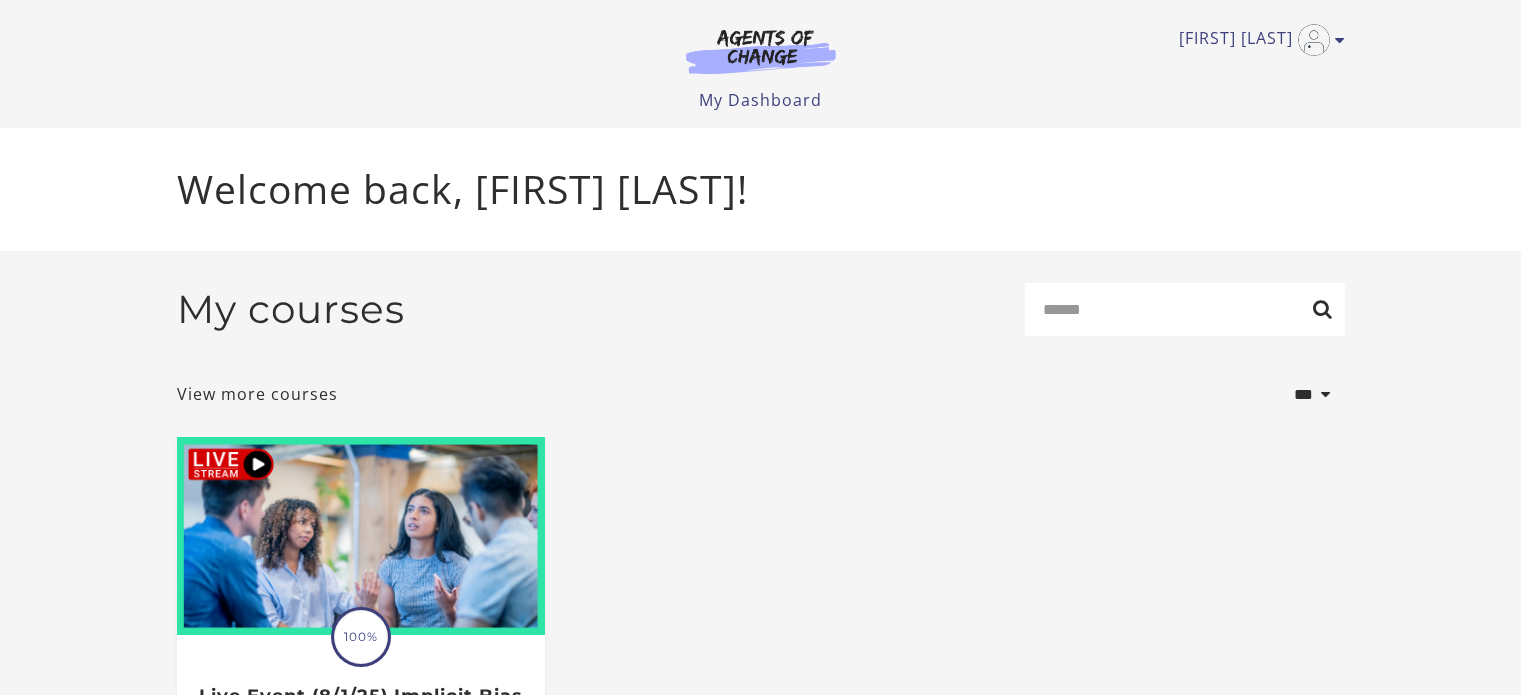 scroll, scrollTop: 0, scrollLeft: 0, axis: both 